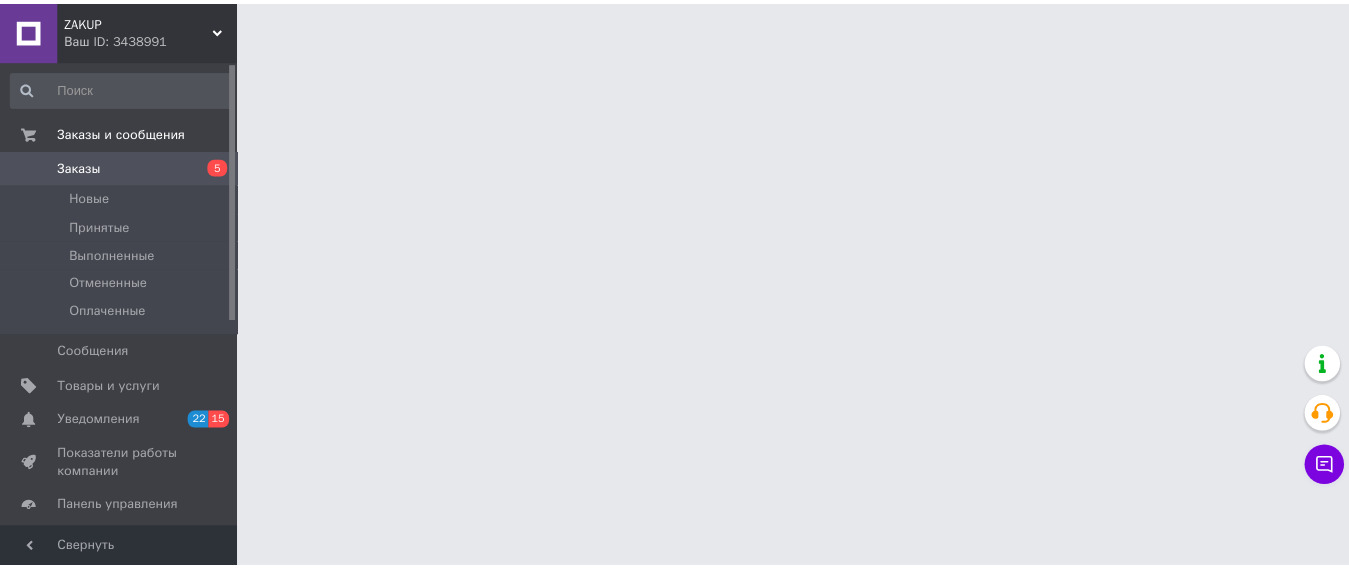 scroll, scrollTop: 0, scrollLeft: 0, axis: both 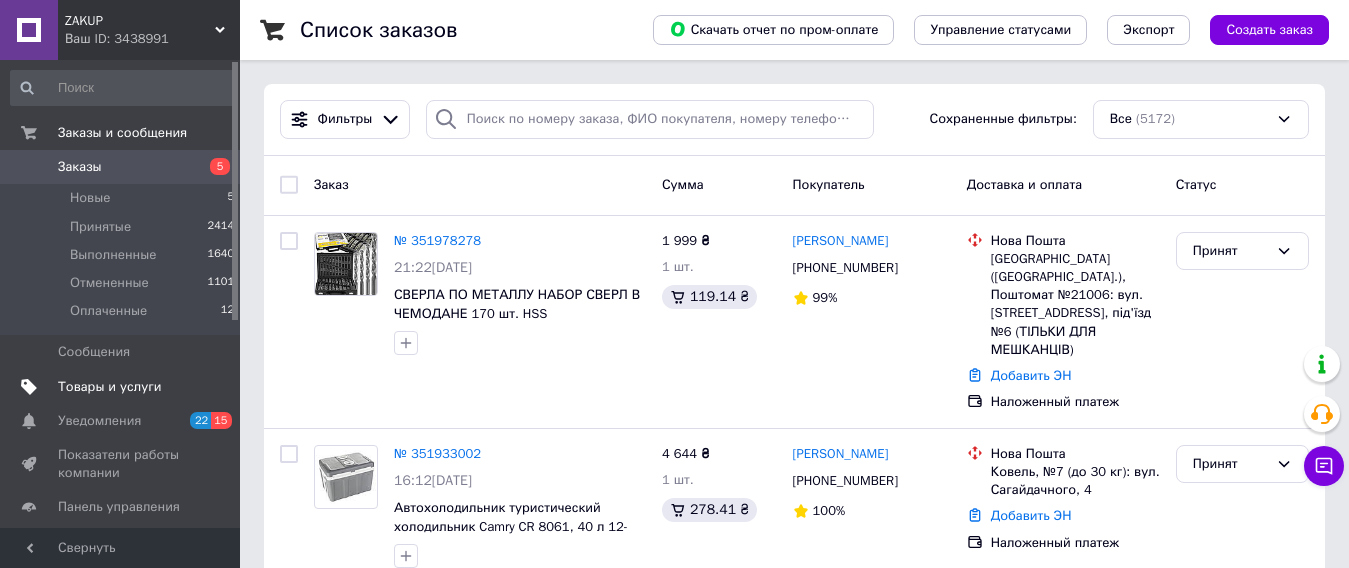 click on "Товары и услуги" at bounding box center [110, 387] 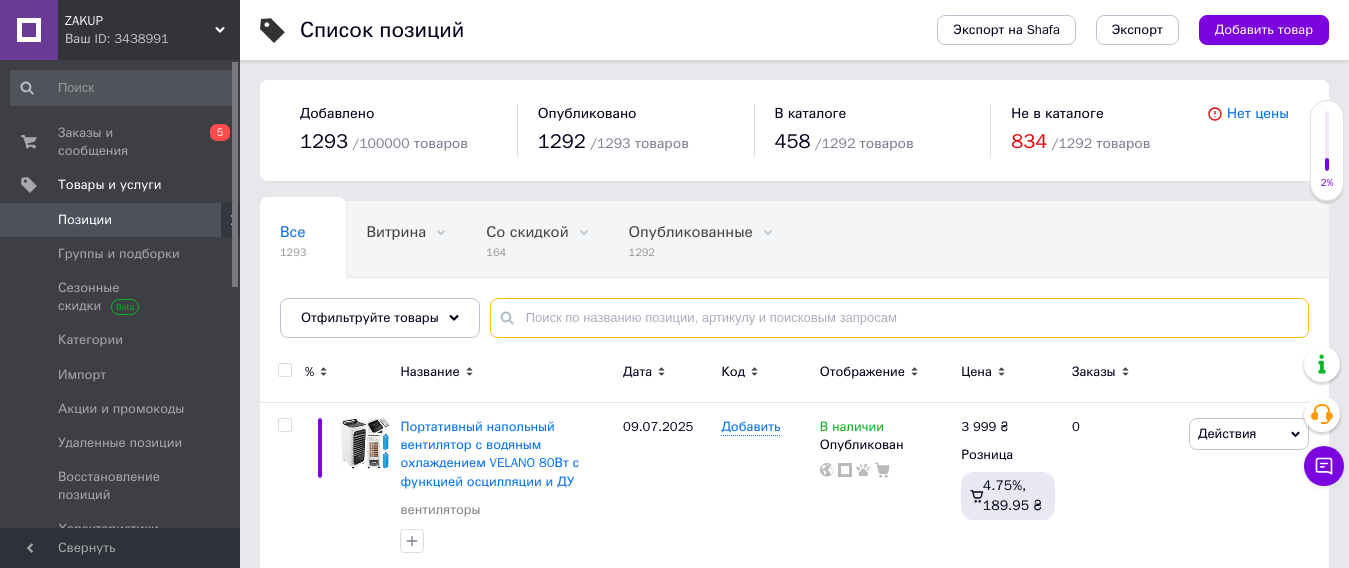 click at bounding box center [899, 318] 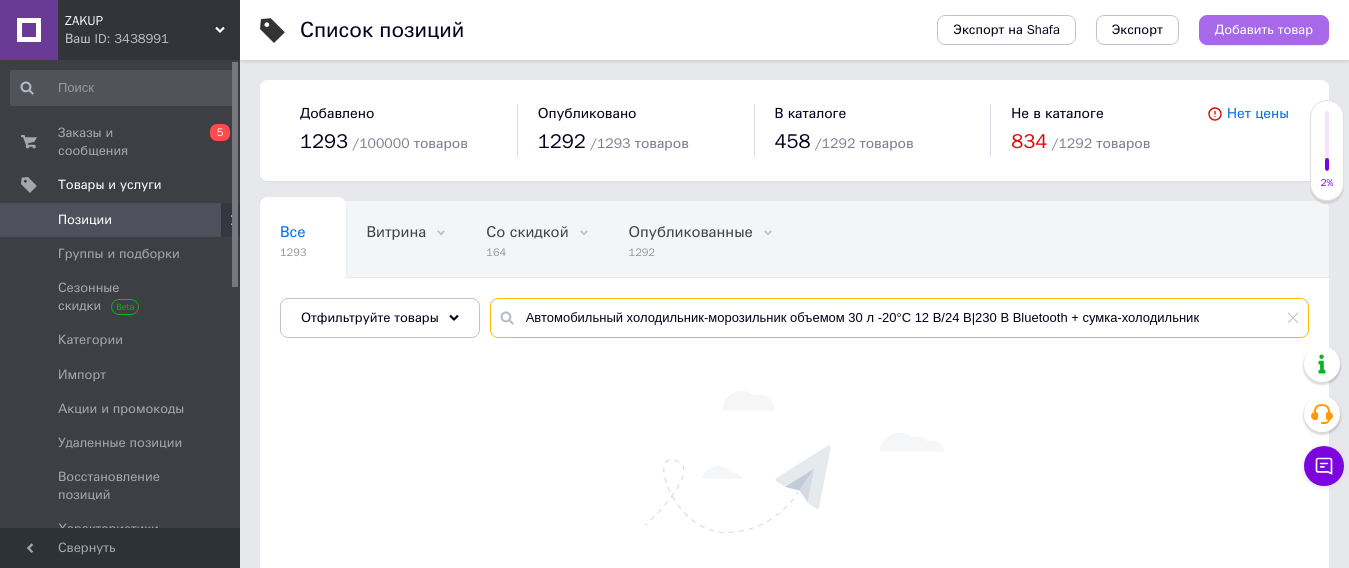 type on "Автомобильный холодильник-морозильник объемом 30 л -20°C 12 В/24 В|230 В Bluetooth + сумка-холодильник" 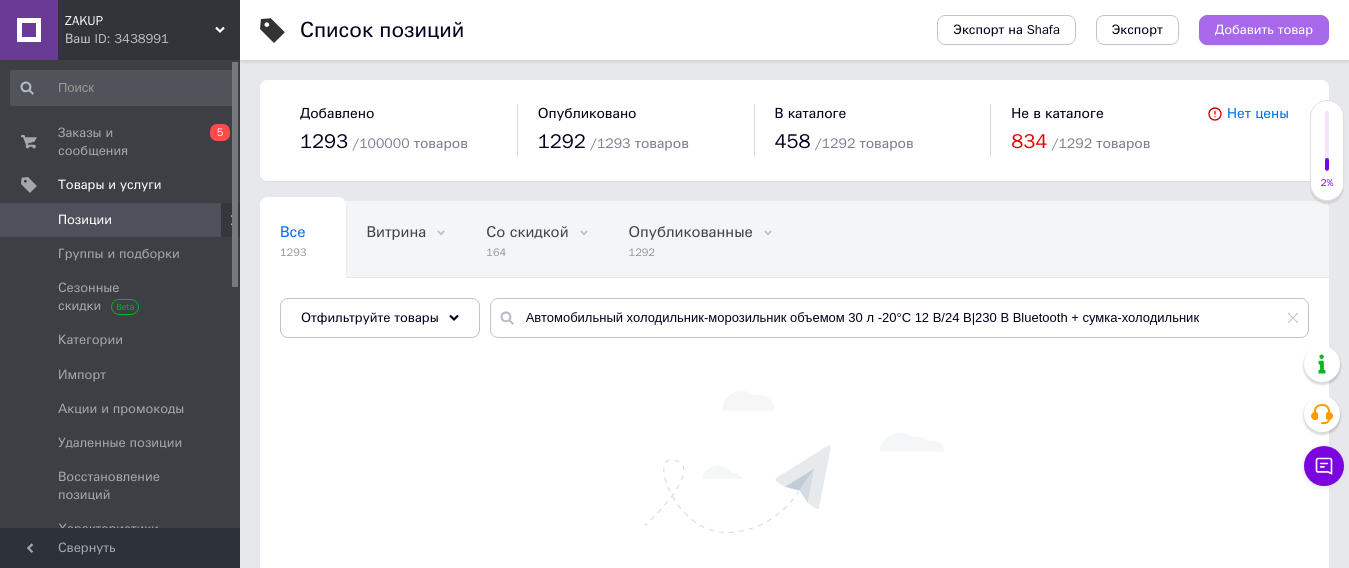 click on "Добавить товар" at bounding box center (1264, 30) 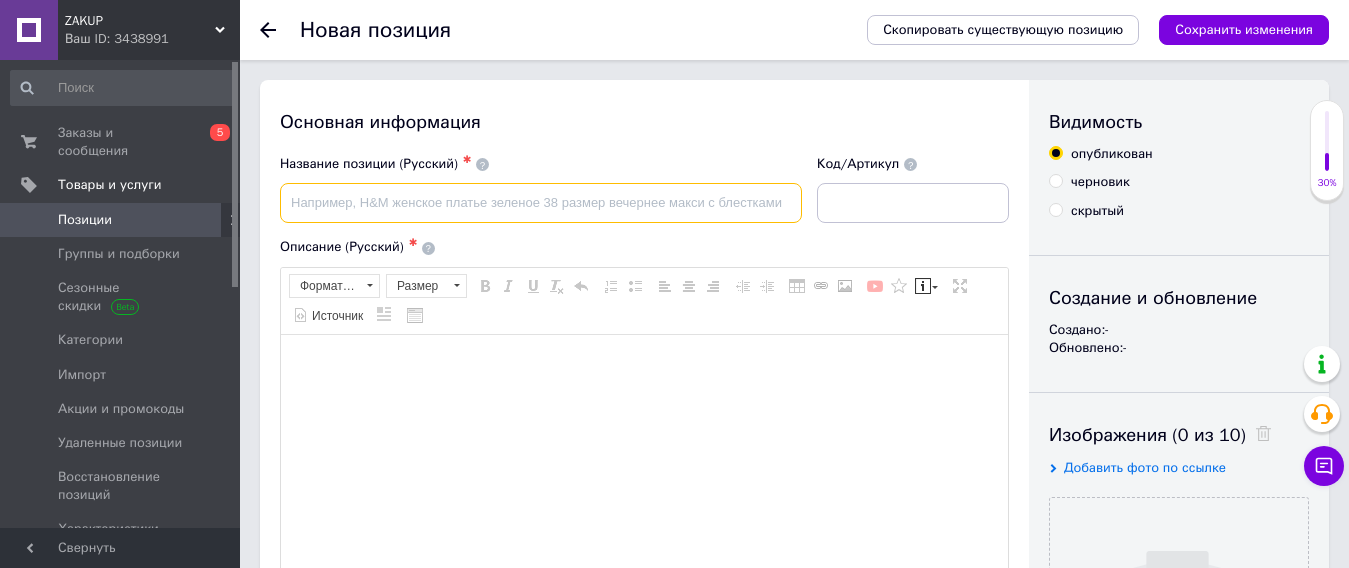 click at bounding box center [541, 203] 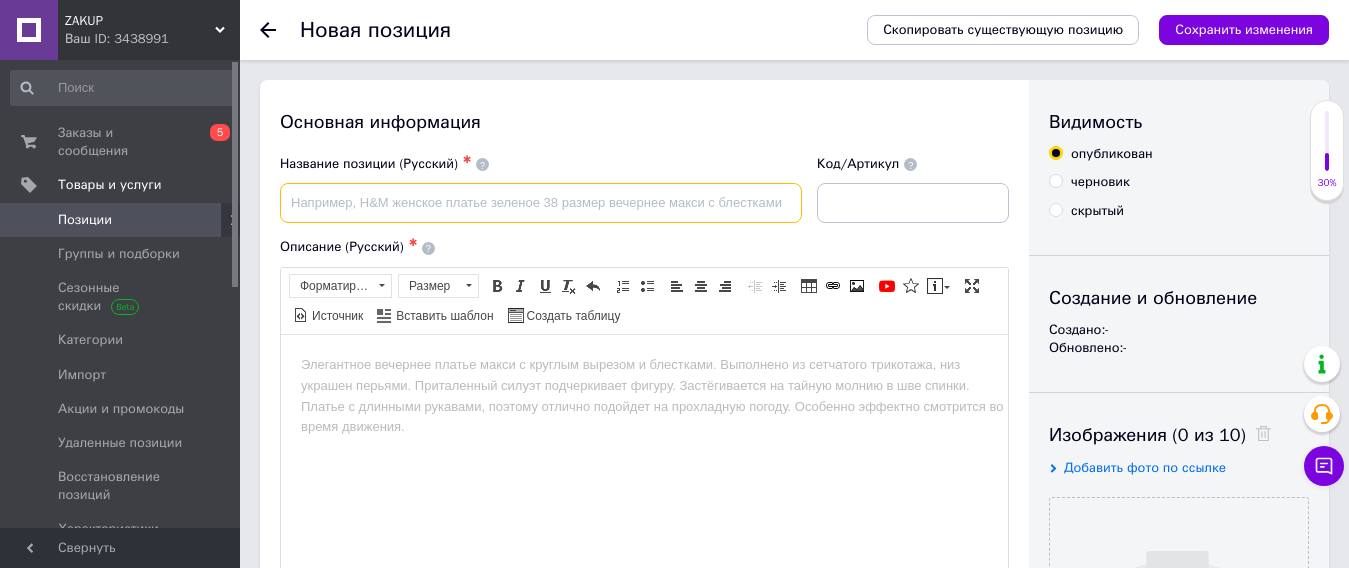 scroll, scrollTop: 0, scrollLeft: 0, axis: both 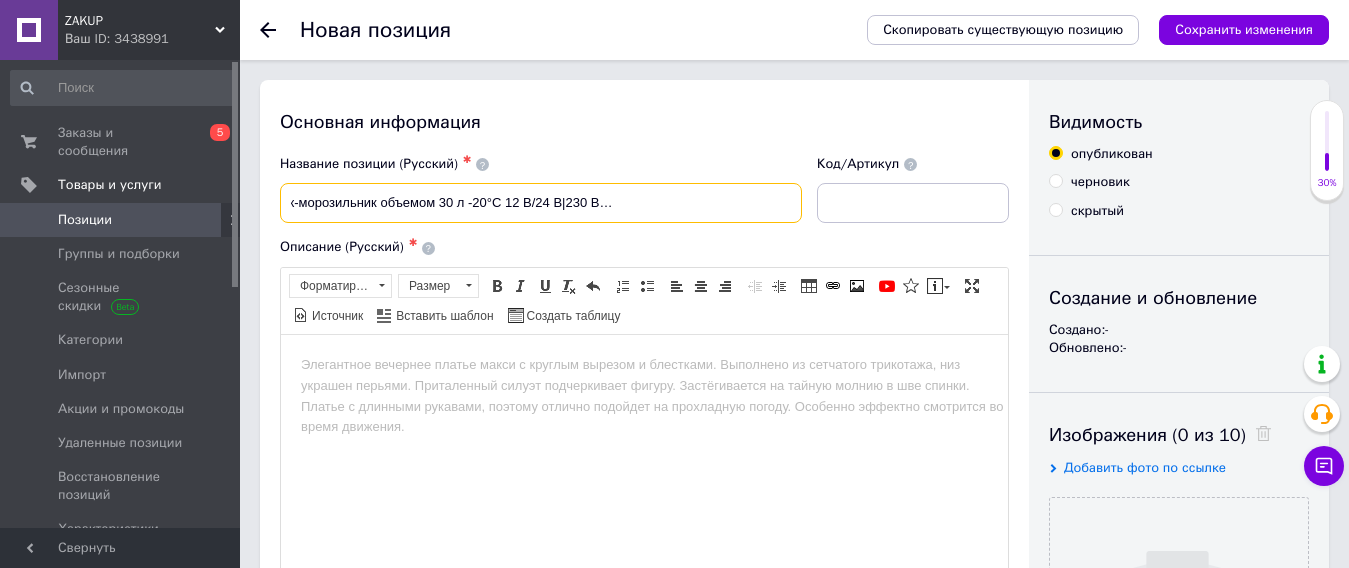 type on "Автомобильный холодильник-морозильник объемом 30 л -20°C 12 В/24 В|230 В Bluetooth + сумка-холодильник" 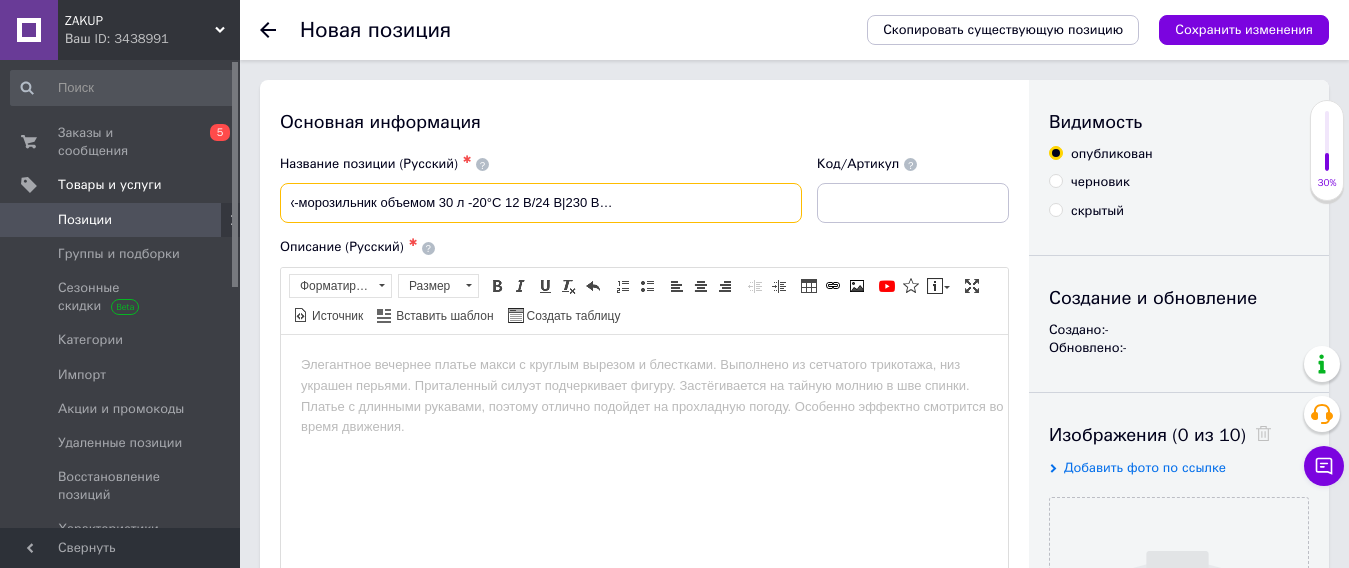 scroll, scrollTop: 0, scrollLeft: 0, axis: both 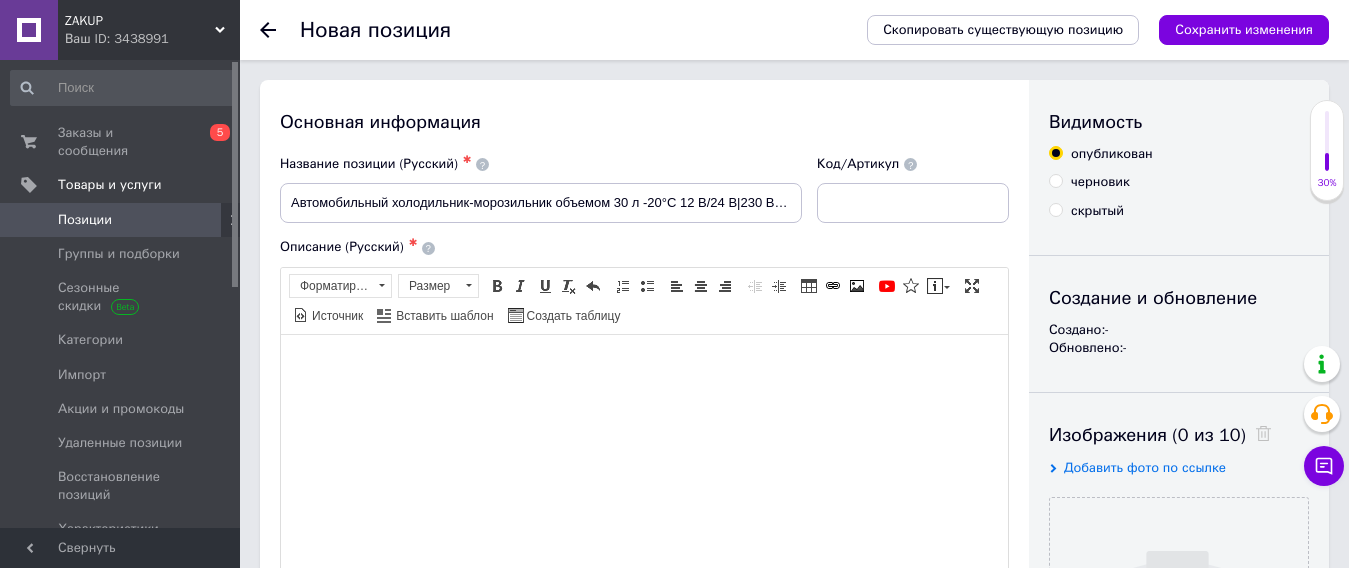 click at bounding box center [644, 364] 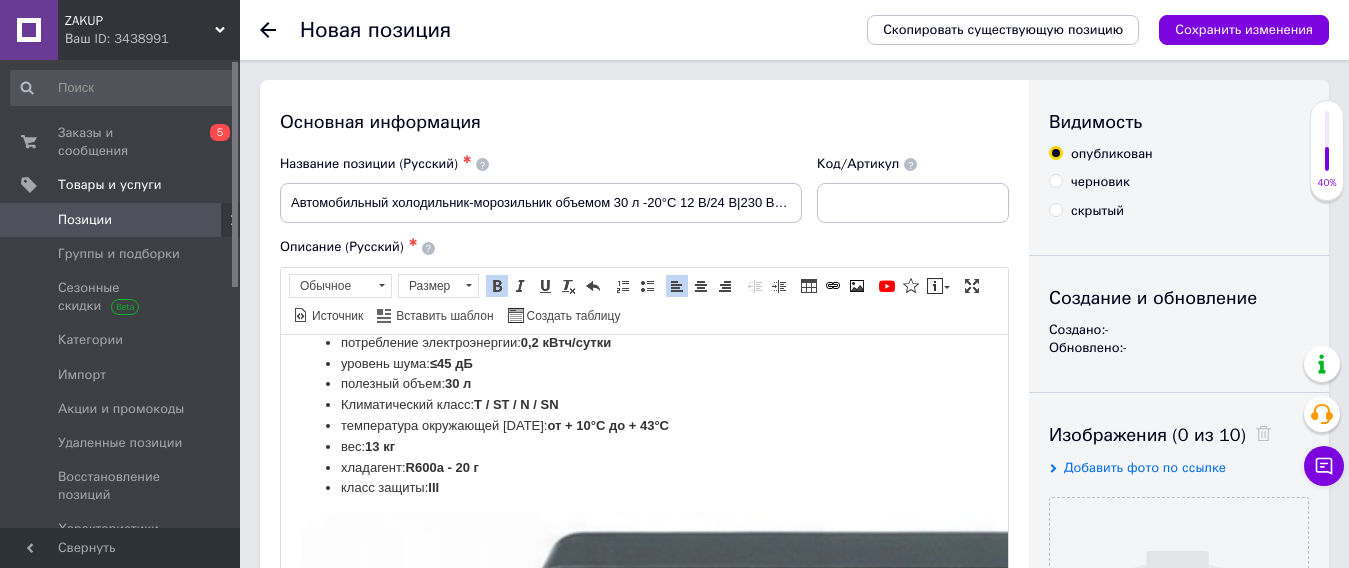 scroll, scrollTop: 2338, scrollLeft: 0, axis: vertical 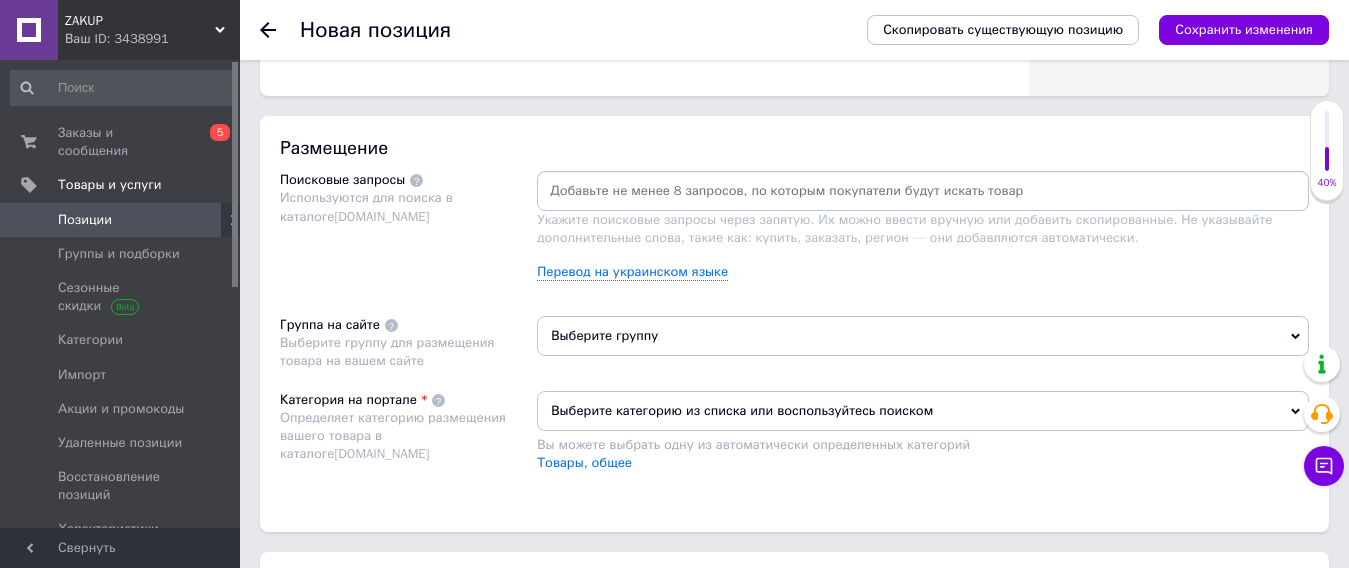 click at bounding box center (923, 191) 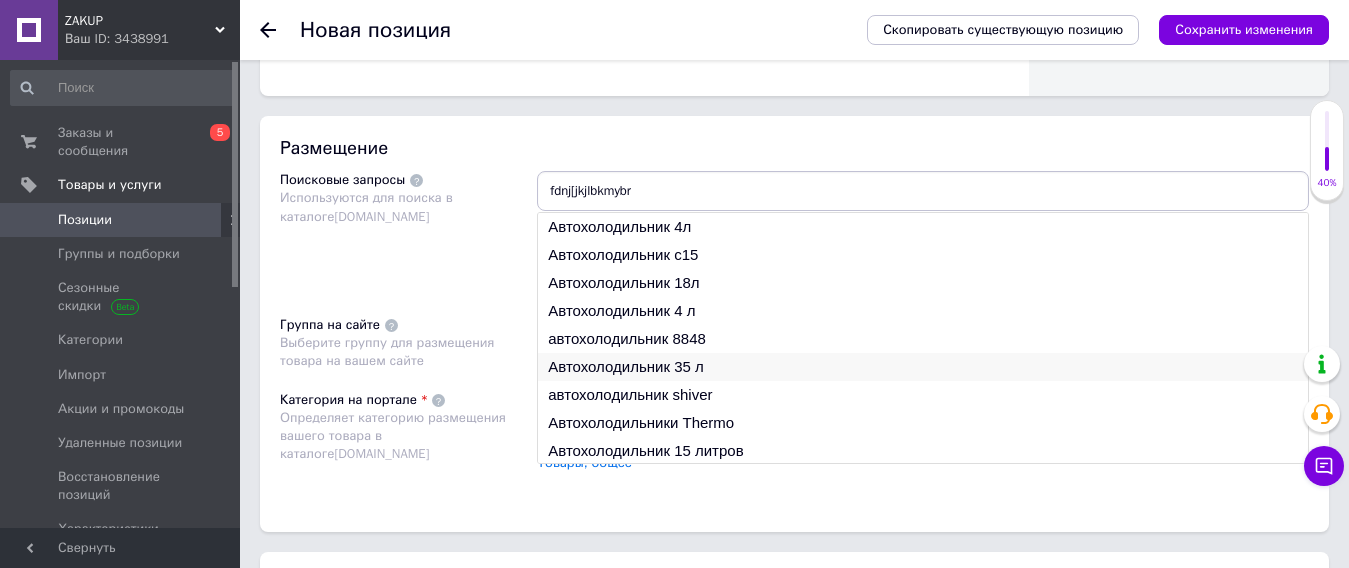 type on "fdnj[jkjlbkmybr" 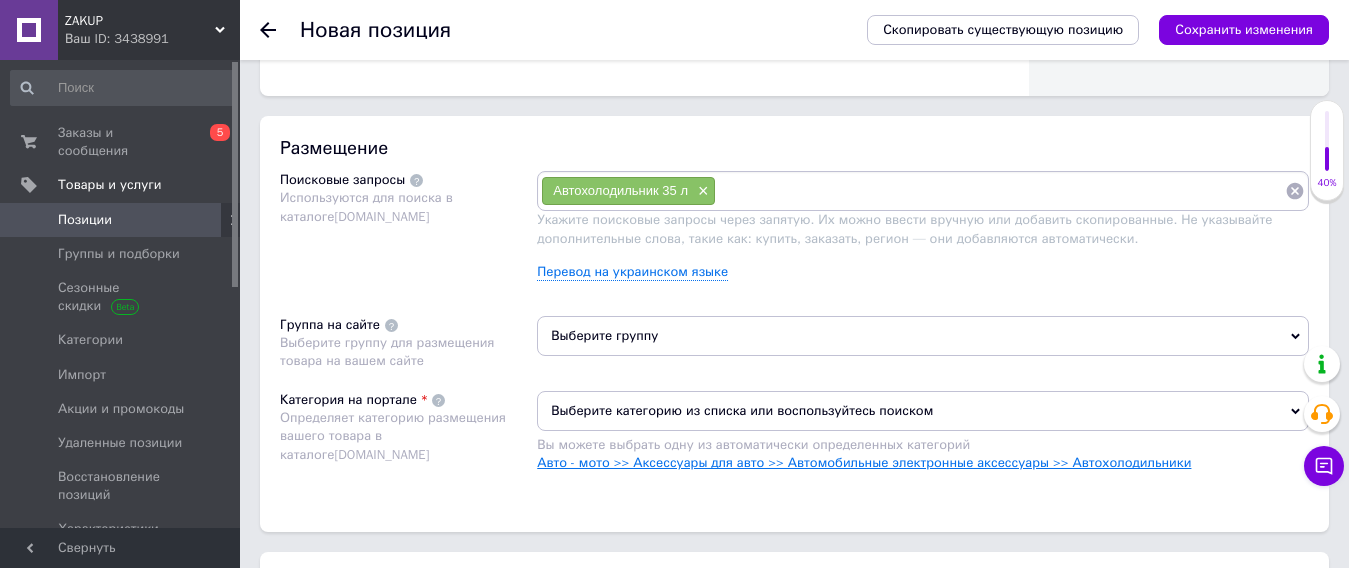 click on "Авто - мото >> Аксессуары для авто >> Автомобильные электронные аксессуары >> Автохолодильники" at bounding box center (864, 462) 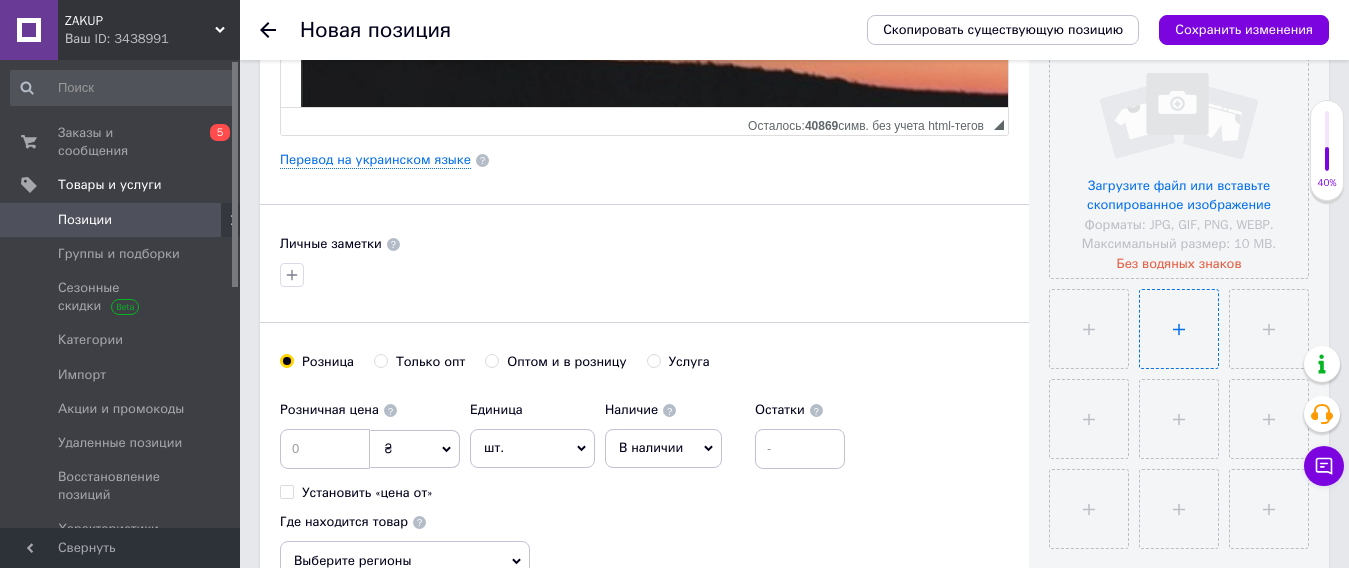scroll, scrollTop: 500, scrollLeft: 0, axis: vertical 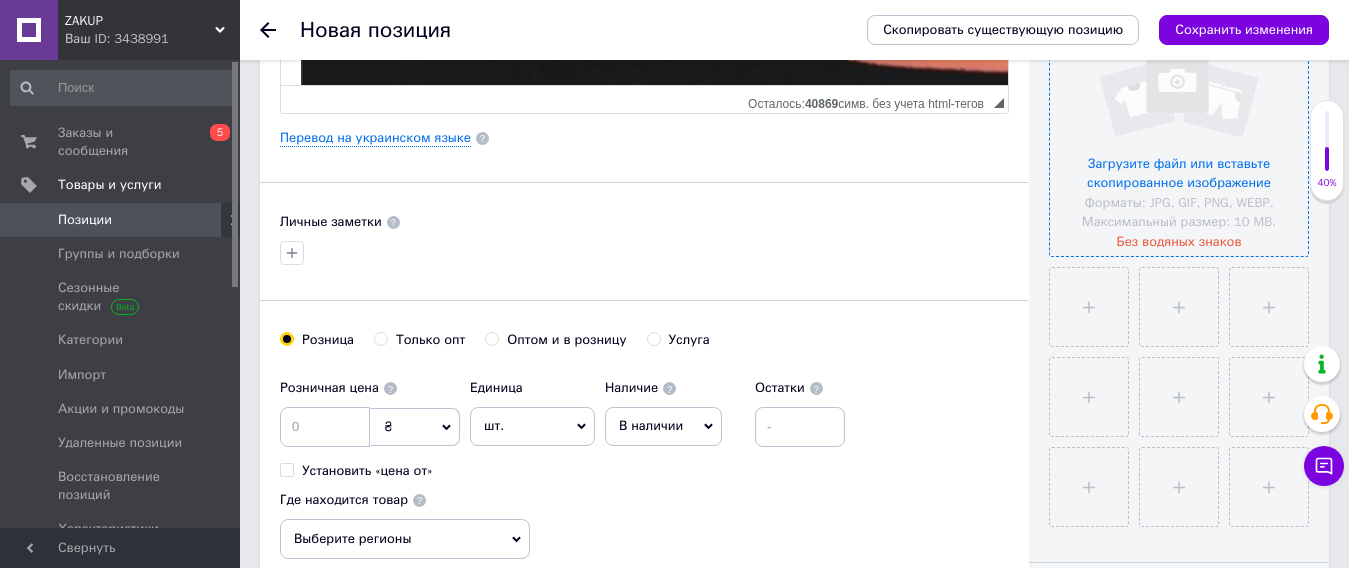 click at bounding box center (1179, 127) 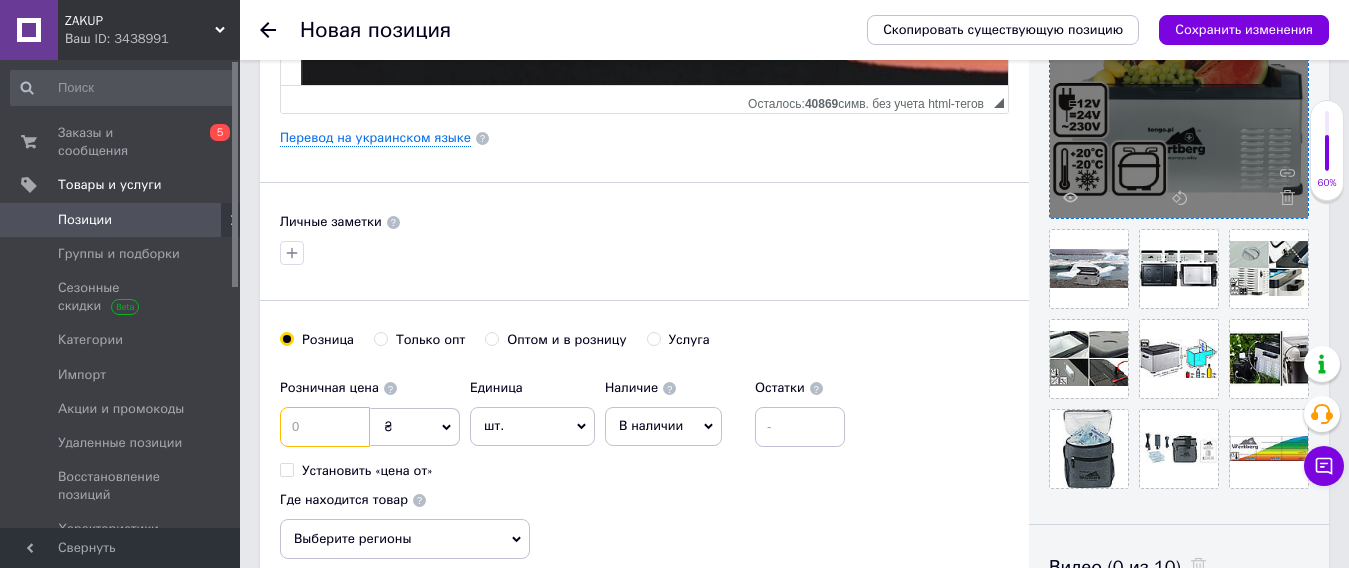 click at bounding box center [325, 427] 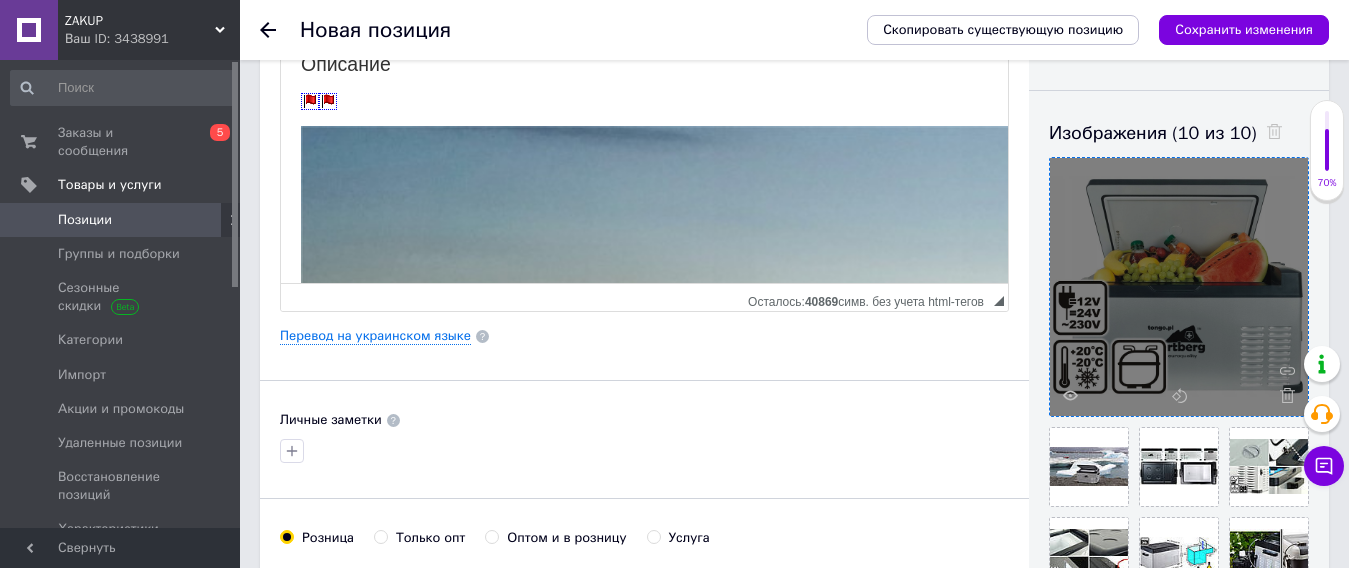 scroll, scrollTop: 600, scrollLeft: 0, axis: vertical 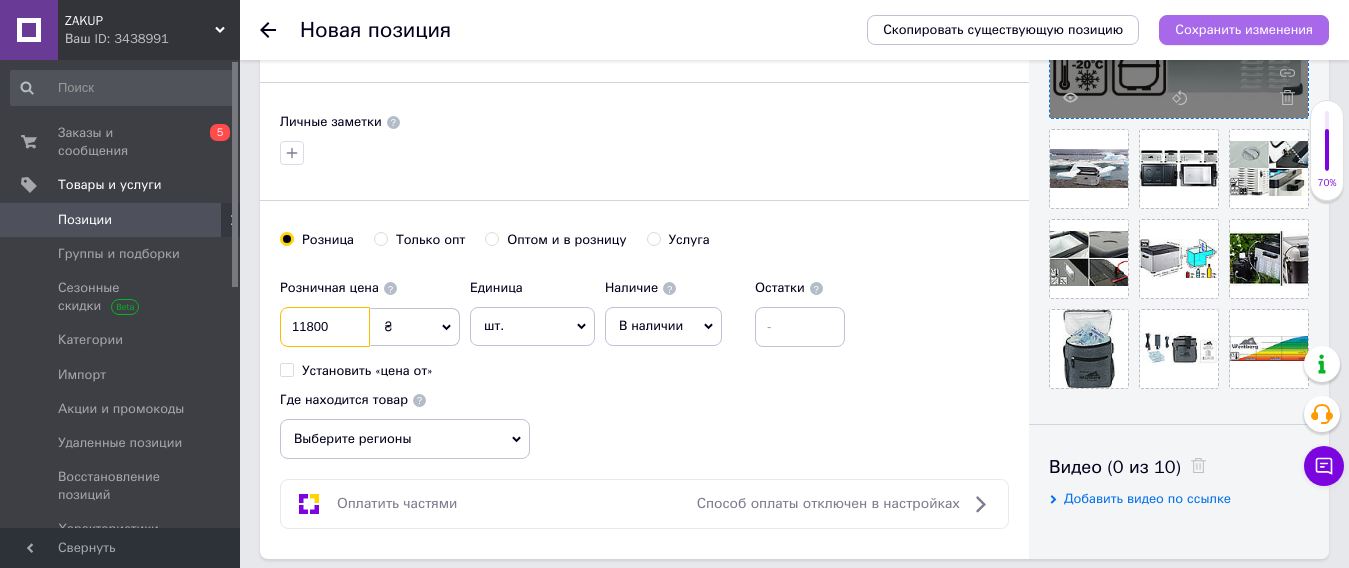 type on "11800" 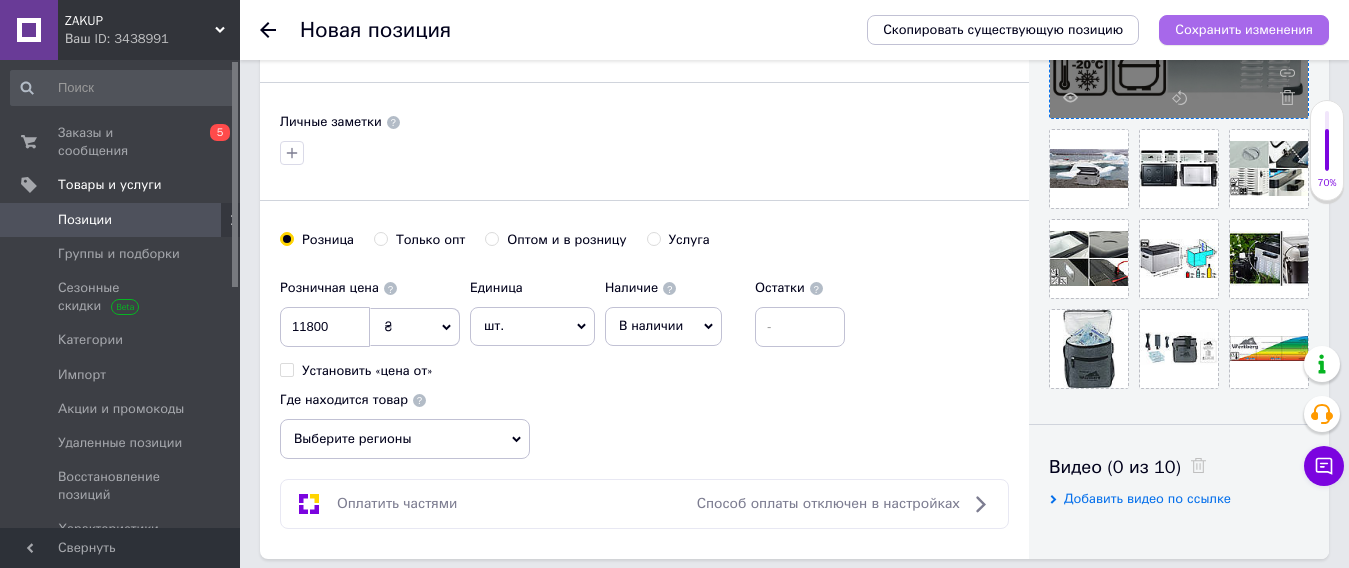 click on "Сохранить изменения" at bounding box center [1244, 29] 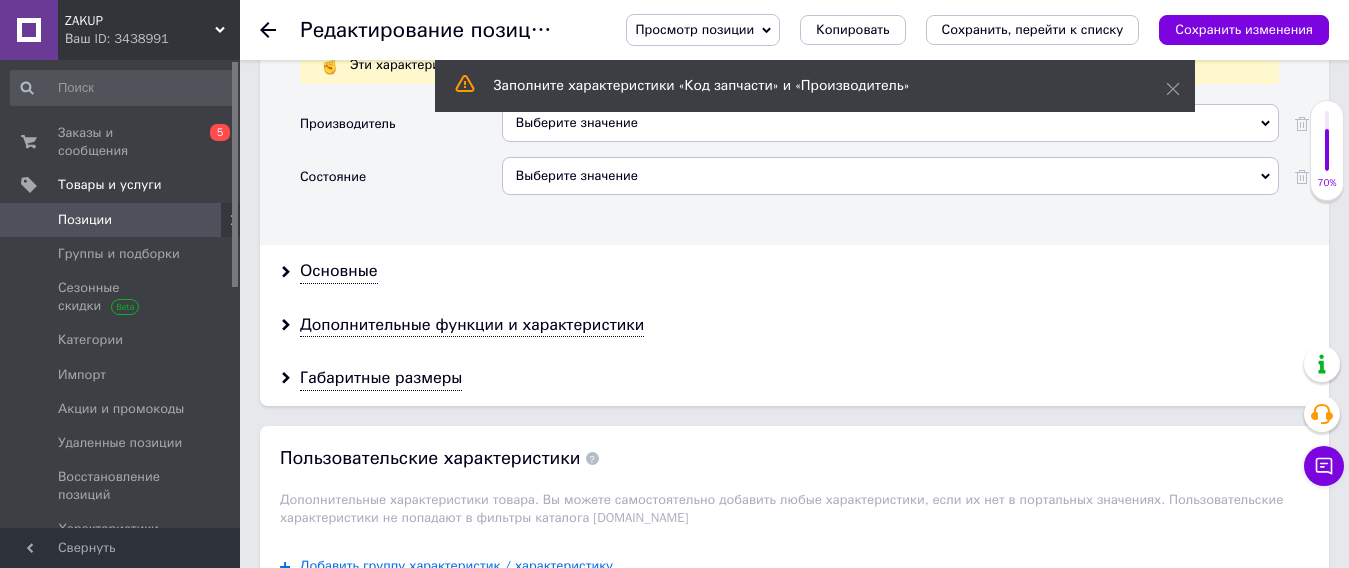 scroll, scrollTop: 1600, scrollLeft: 0, axis: vertical 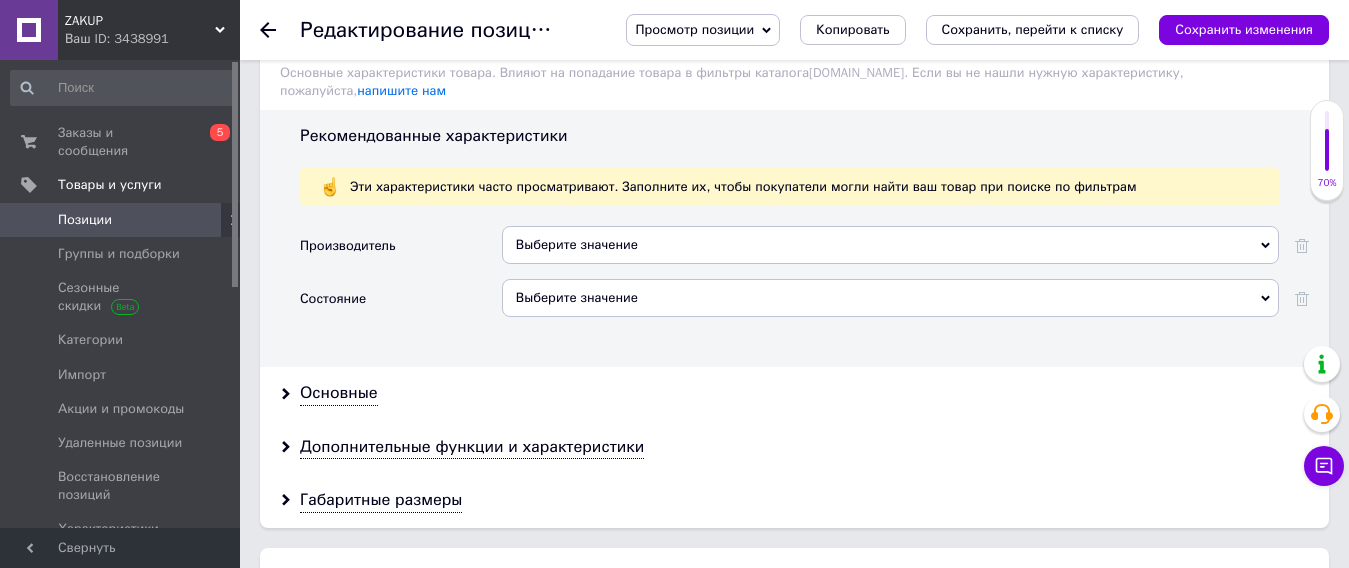 click on "Выберите значение" at bounding box center (890, 245) 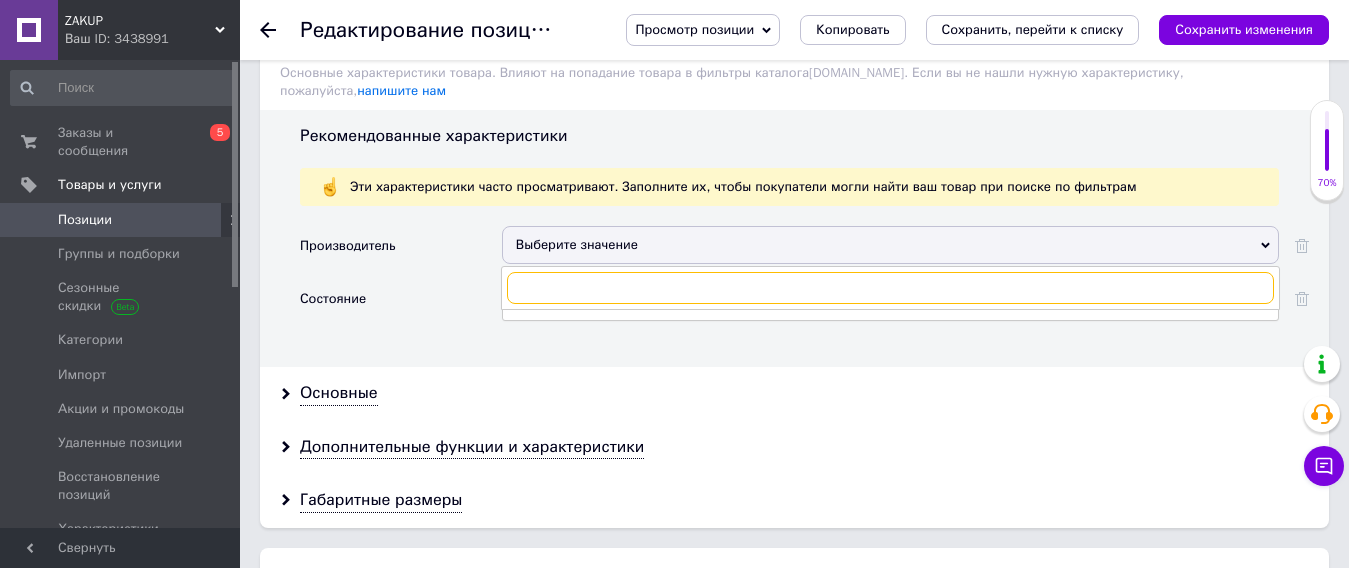 click at bounding box center [890, 288] 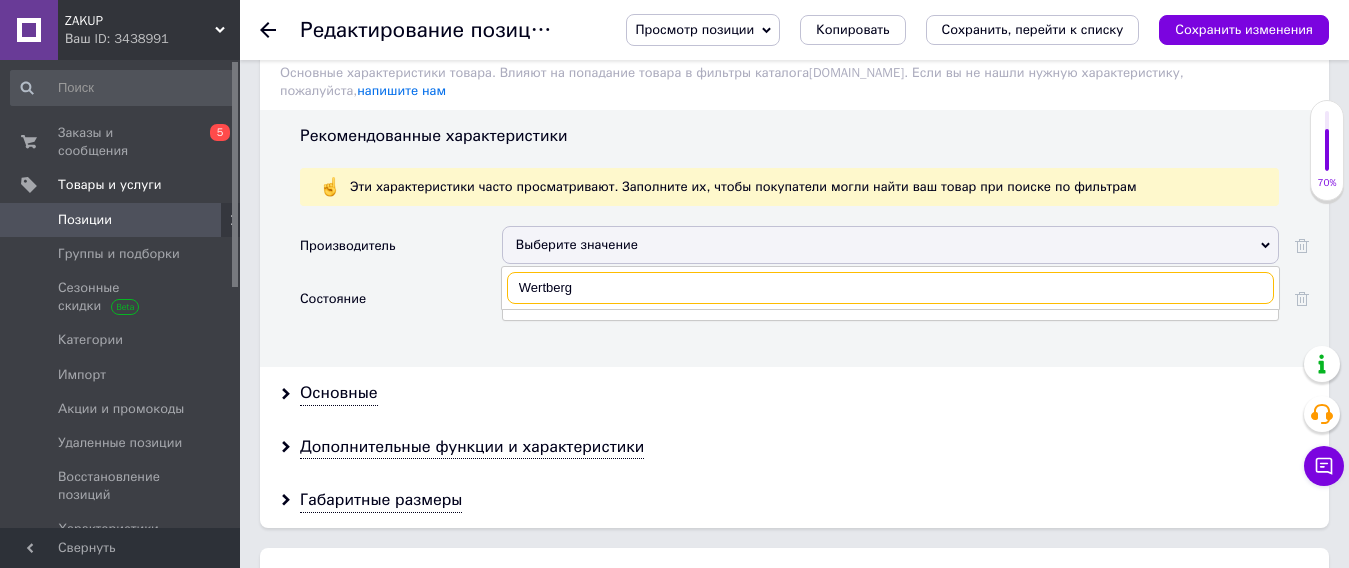 click on "Wertberg" at bounding box center (890, 288) 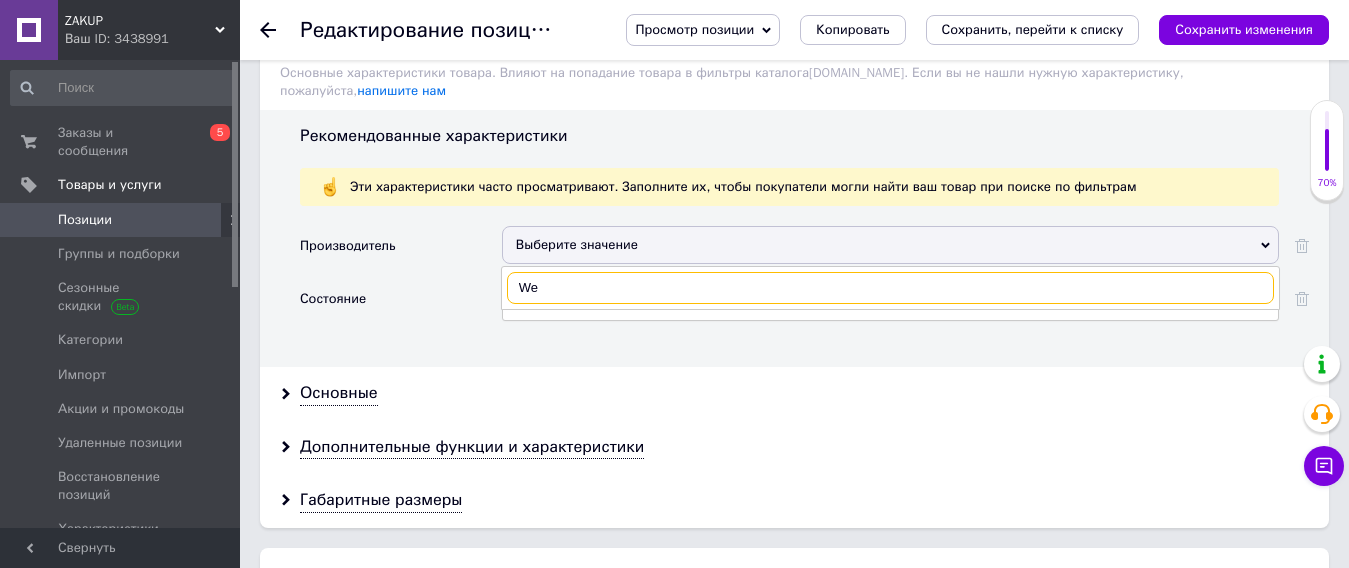 type on "W" 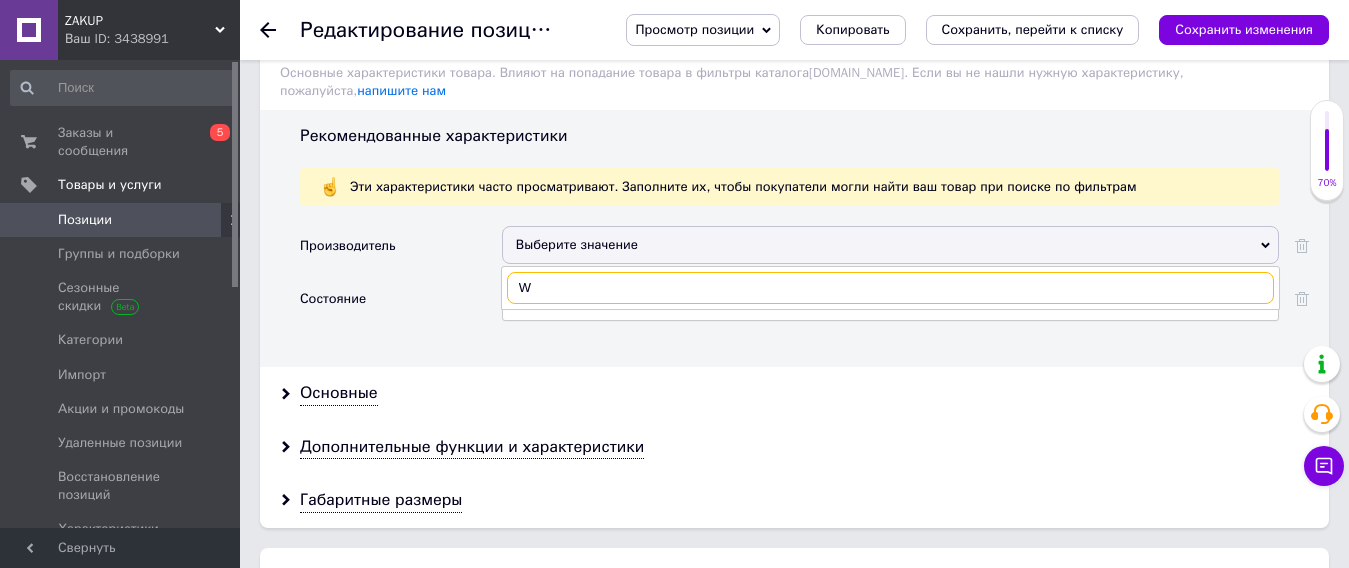 type 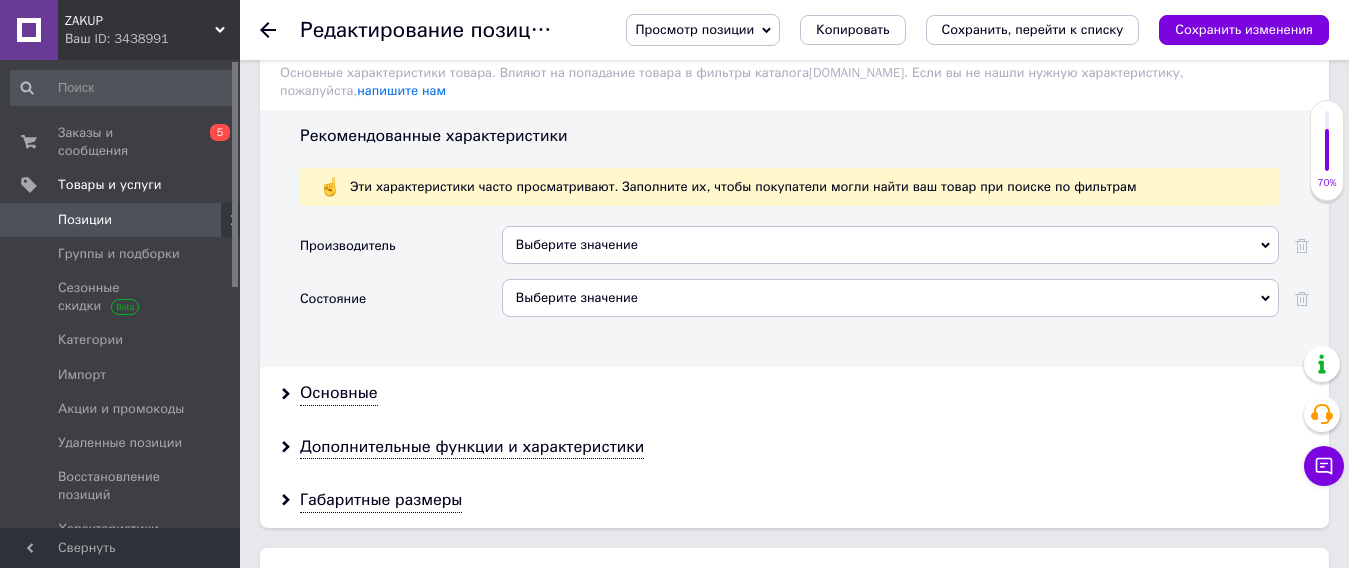 click on "Состояние" at bounding box center [401, 305] 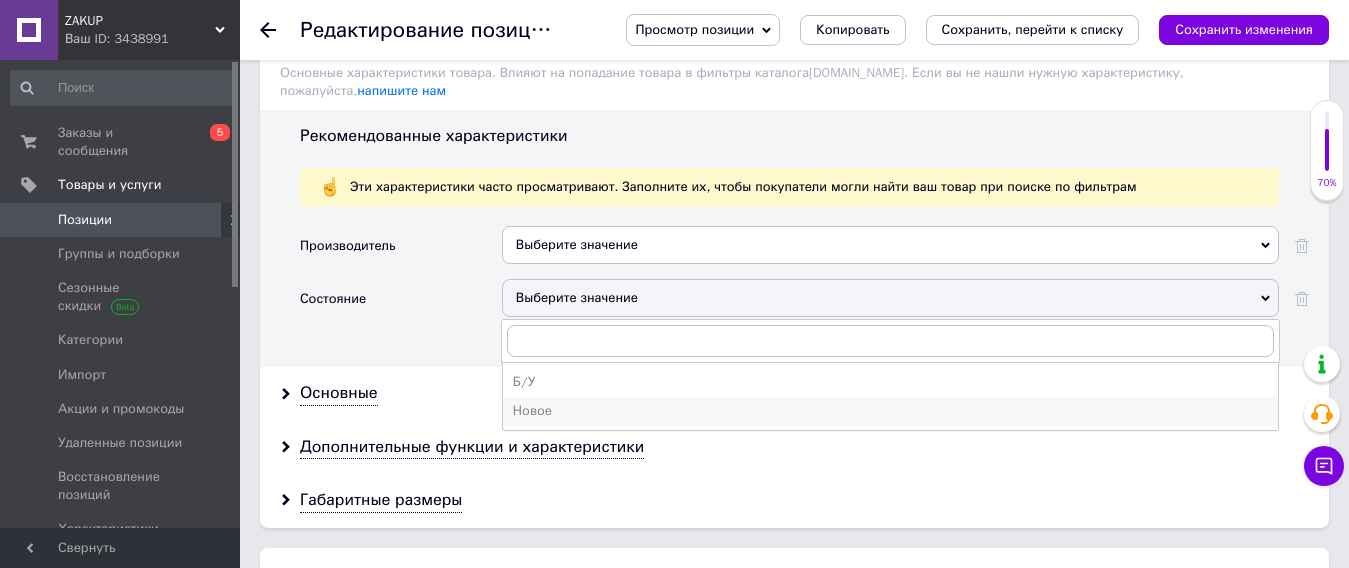 click on "Новое" at bounding box center (890, 411) 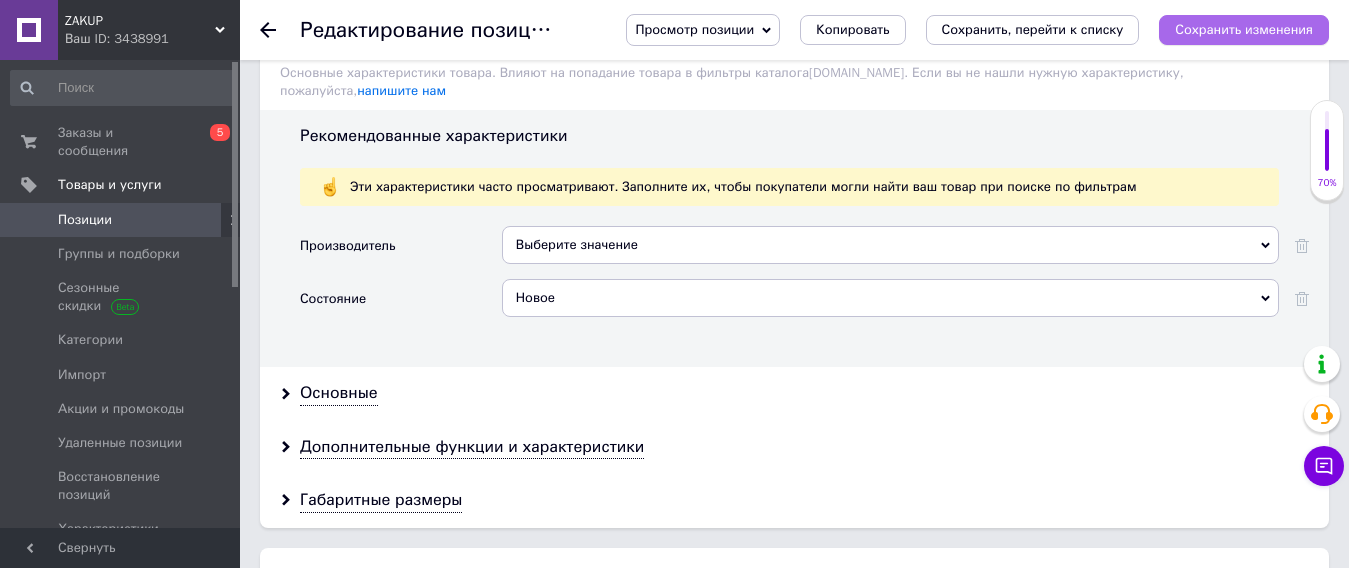 click on "Сохранить изменения" at bounding box center [1244, 29] 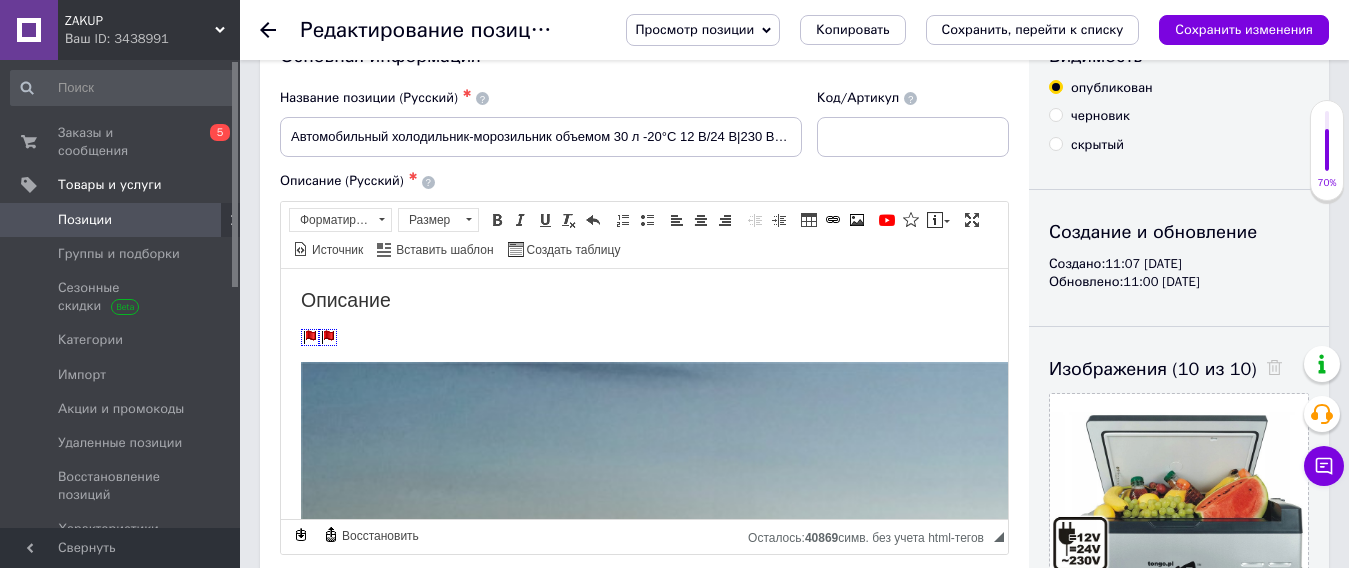 scroll, scrollTop: 0, scrollLeft: 0, axis: both 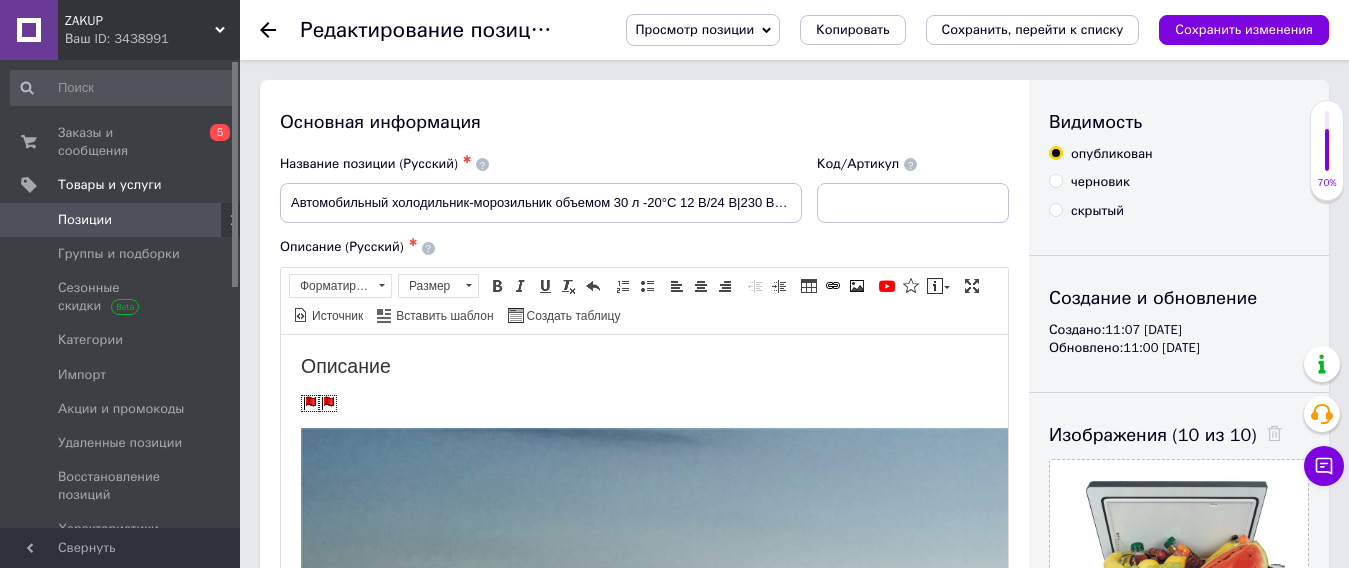 click 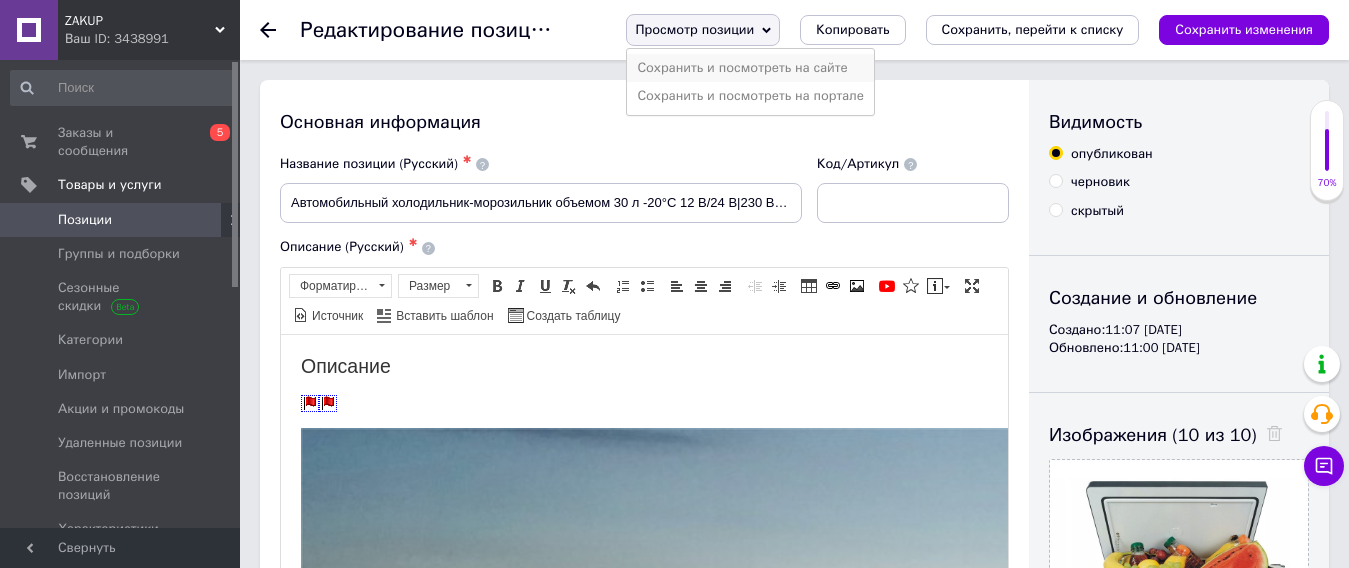 click on "Сохранить и посмотреть на сайте" at bounding box center [750, 68] 